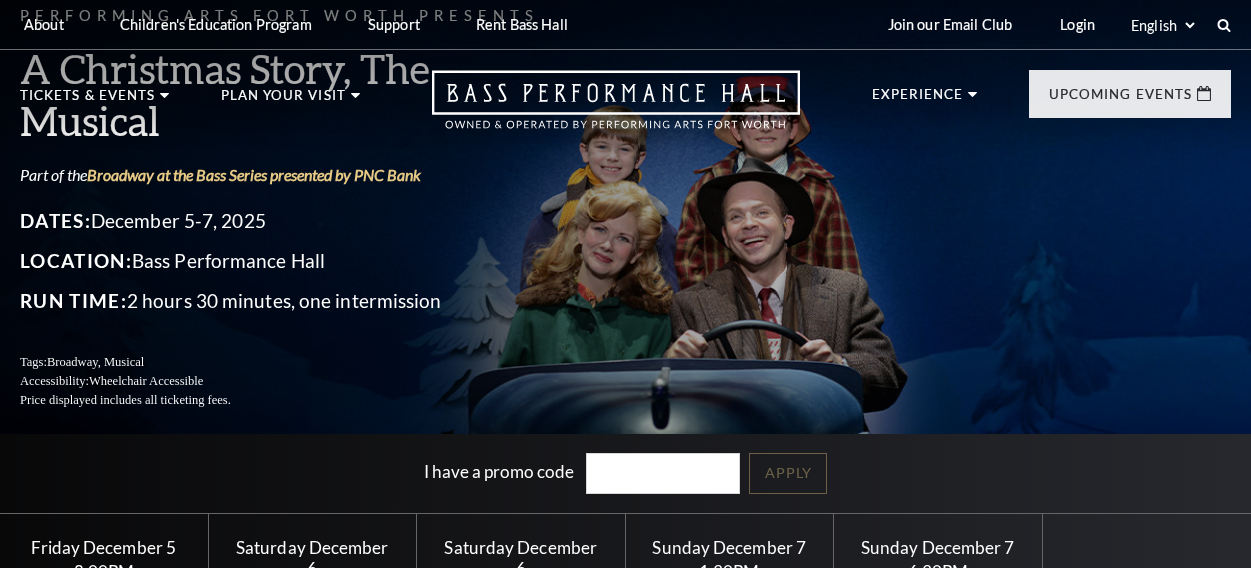 scroll, scrollTop: 0, scrollLeft: 0, axis: both 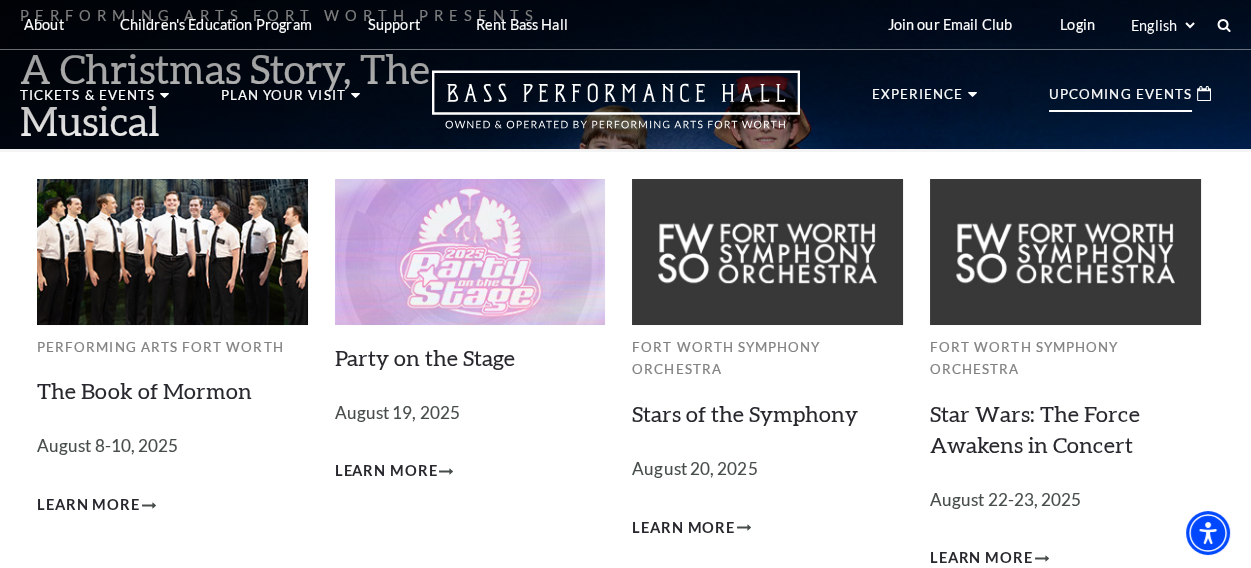 click on "Upcoming Events" at bounding box center [1120, 100] 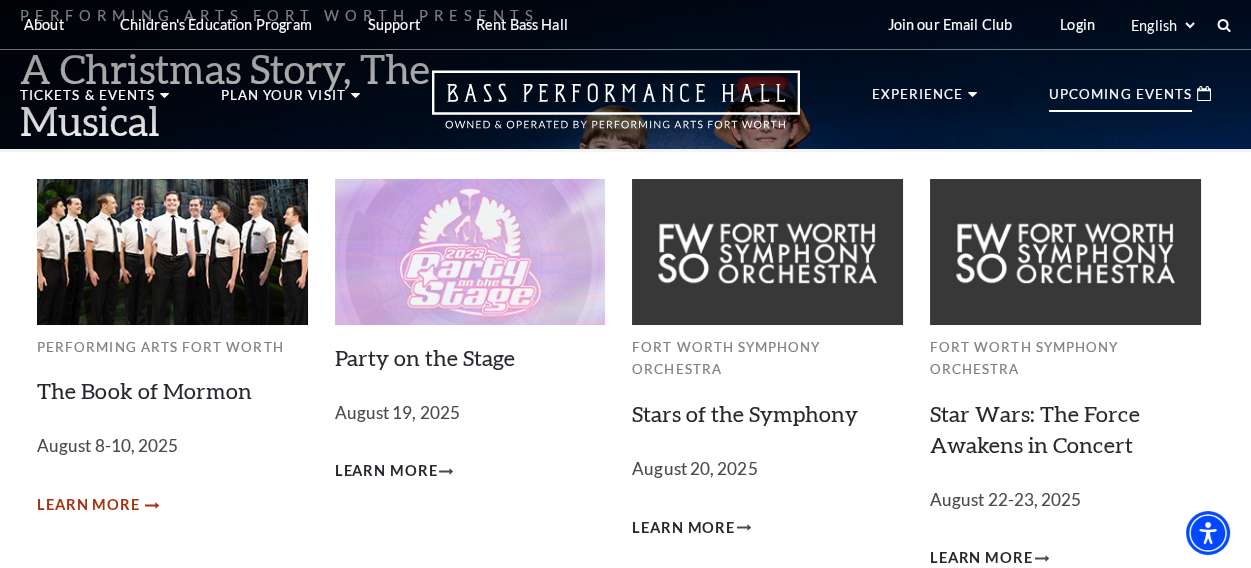 click on "Learn More" at bounding box center [88, 505] 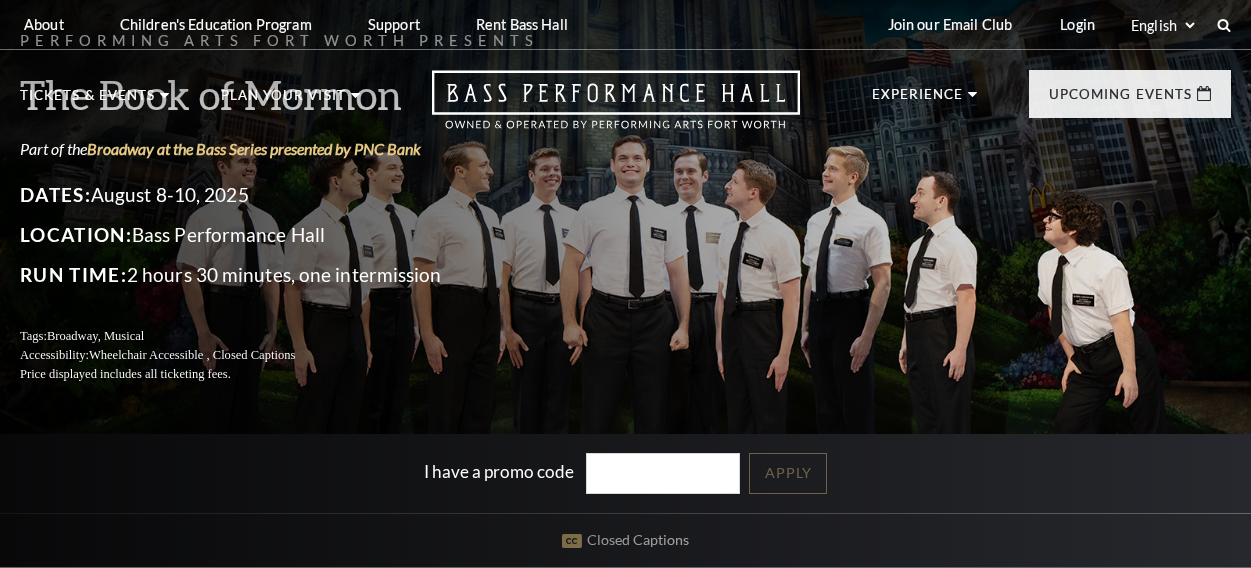 scroll, scrollTop: 0, scrollLeft: 0, axis: both 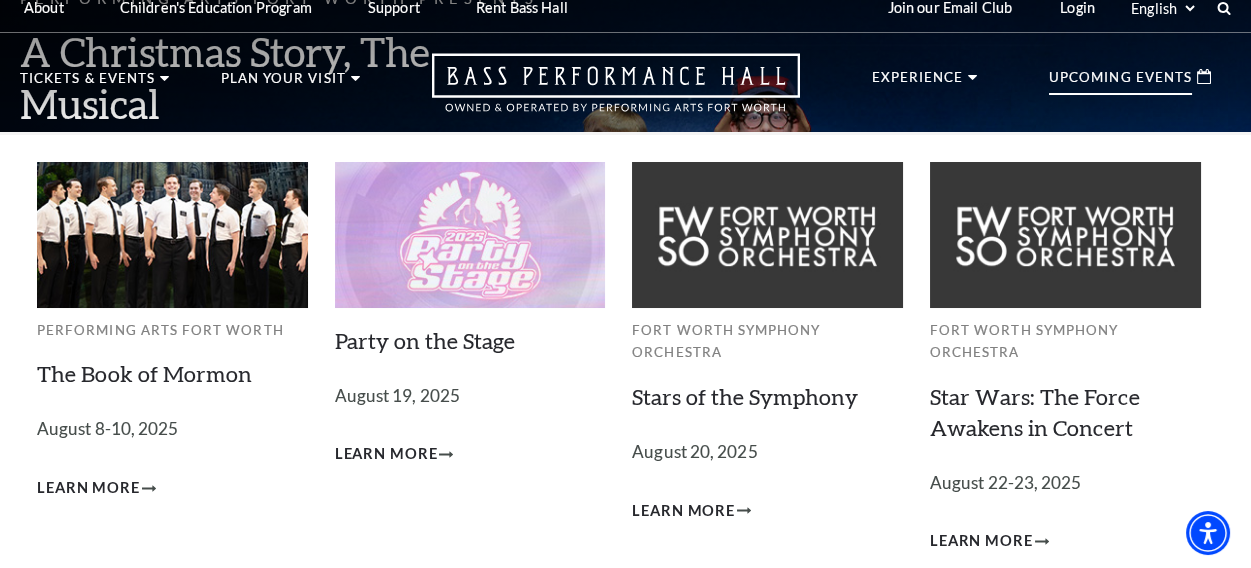 click on "Upcoming Events" at bounding box center (1120, 83) 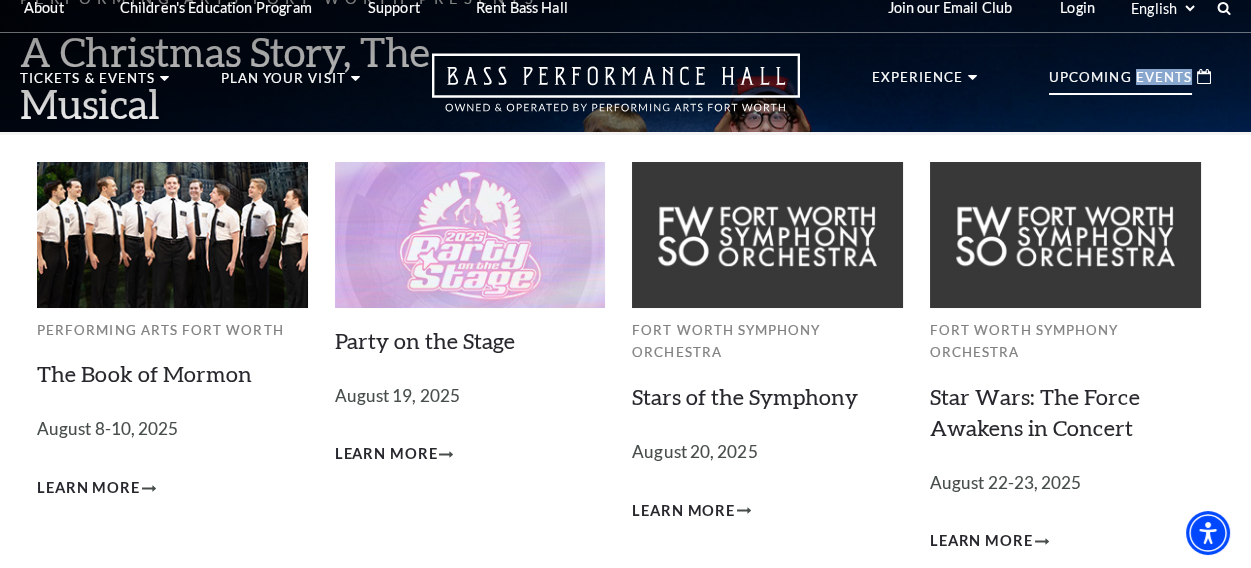 click on "Upcoming Events" at bounding box center (1120, 83) 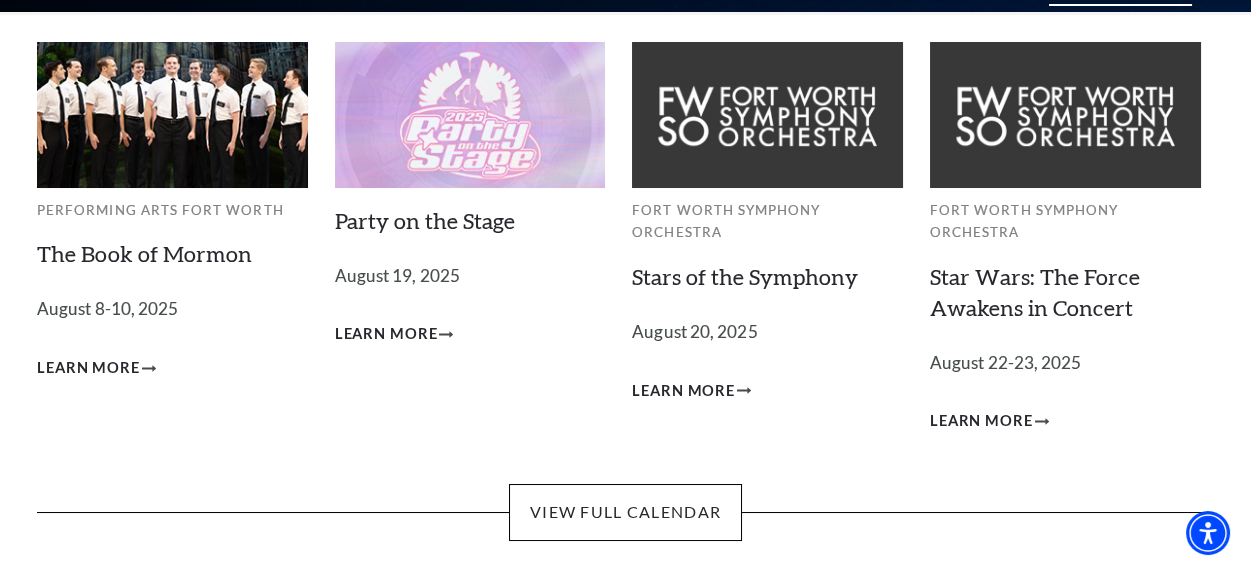 scroll, scrollTop: 176, scrollLeft: 0, axis: vertical 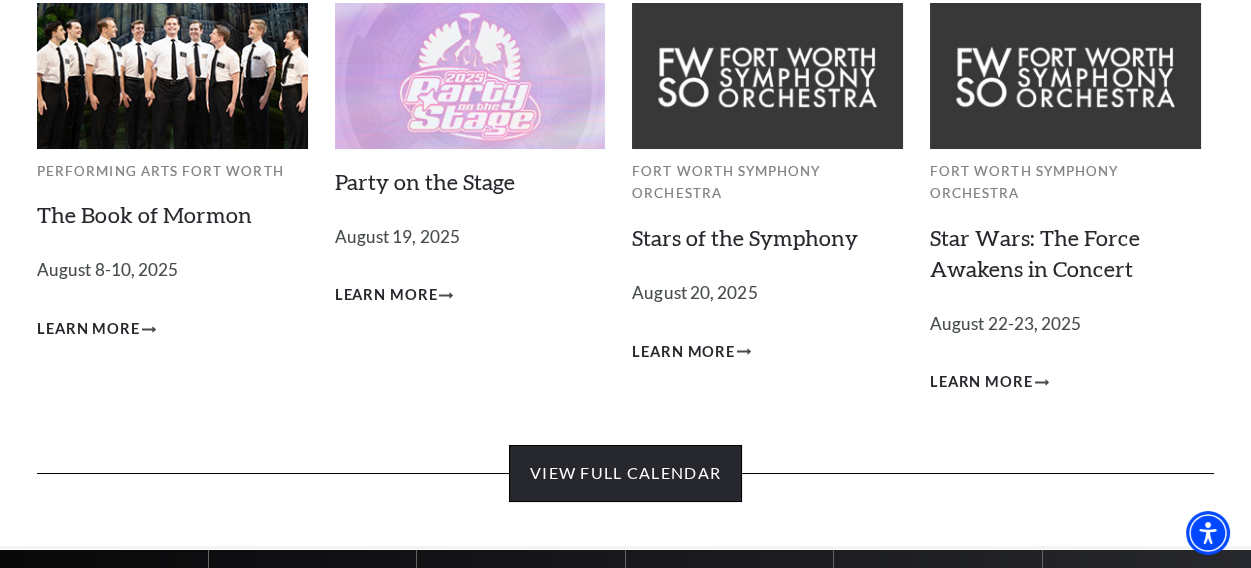 click on "View Full Calendar" at bounding box center [625, 473] 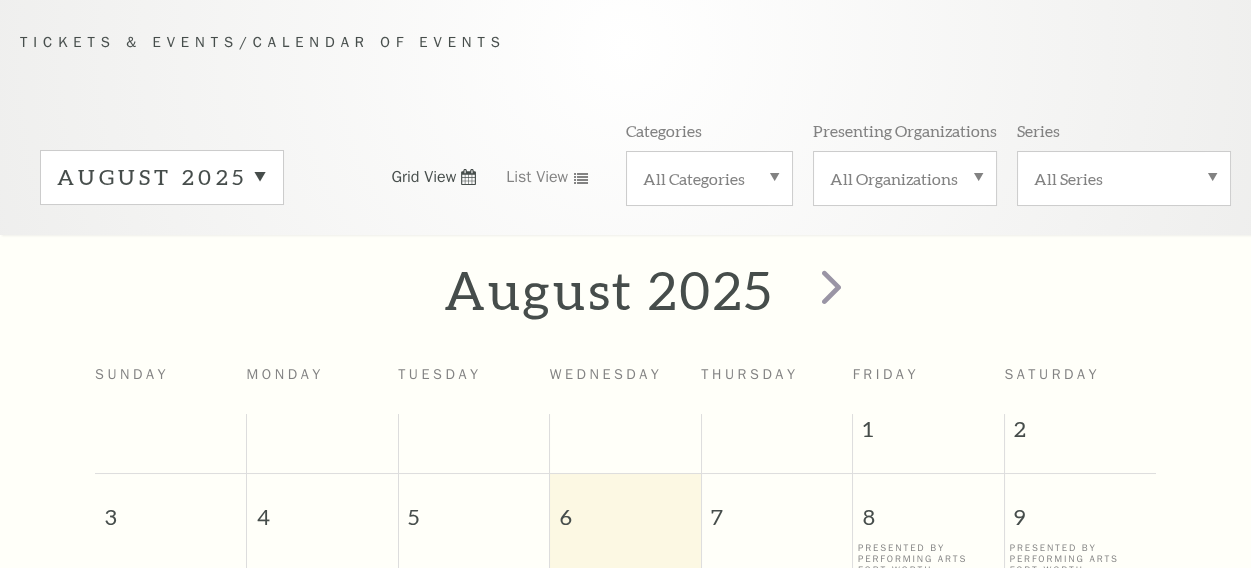 scroll, scrollTop: 168, scrollLeft: 0, axis: vertical 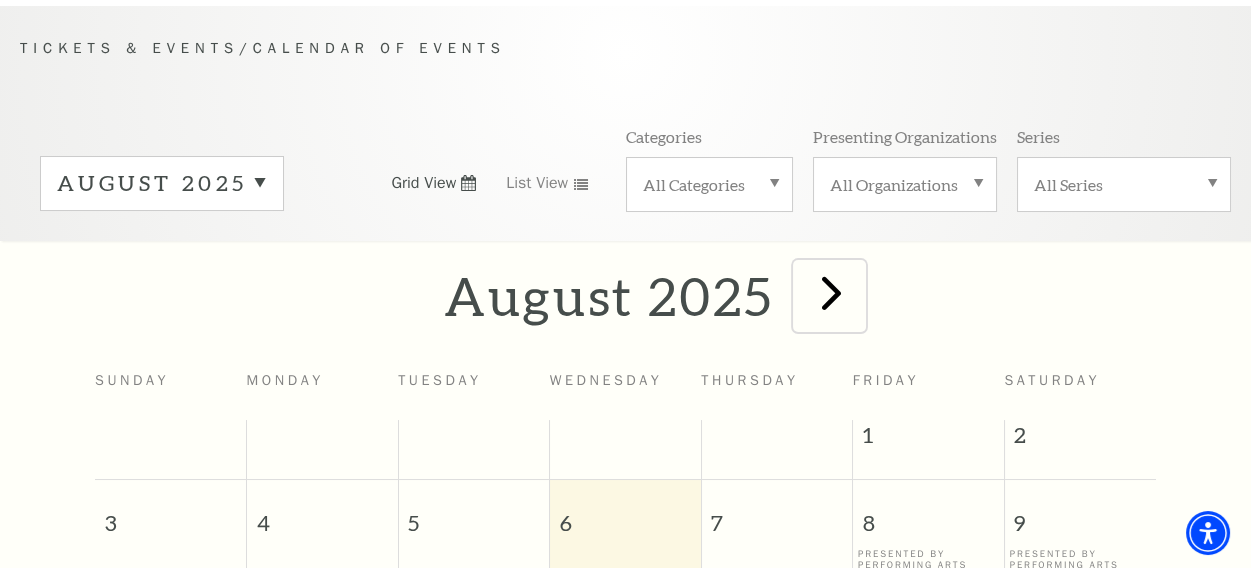 click at bounding box center (831, 292) 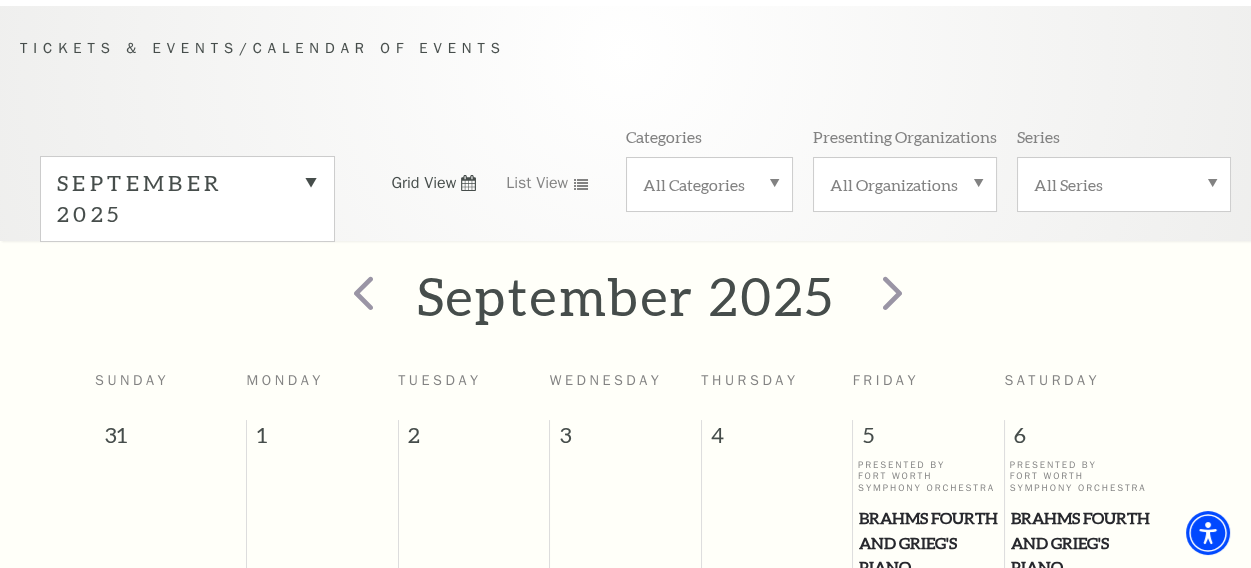 scroll, scrollTop: 168, scrollLeft: 0, axis: vertical 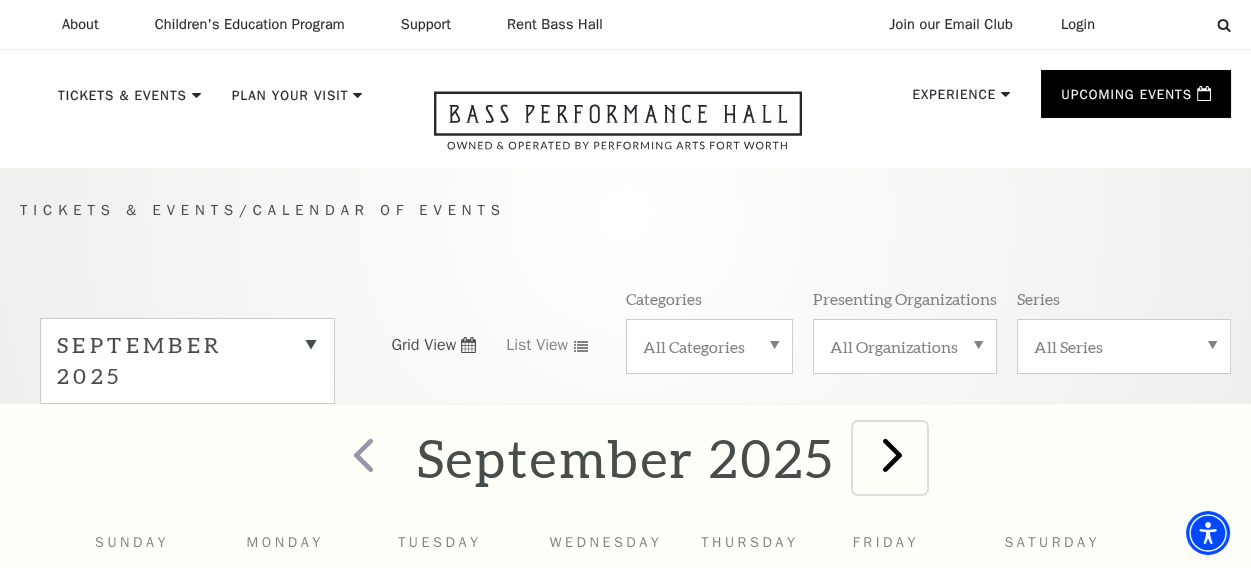 click at bounding box center [892, 454] 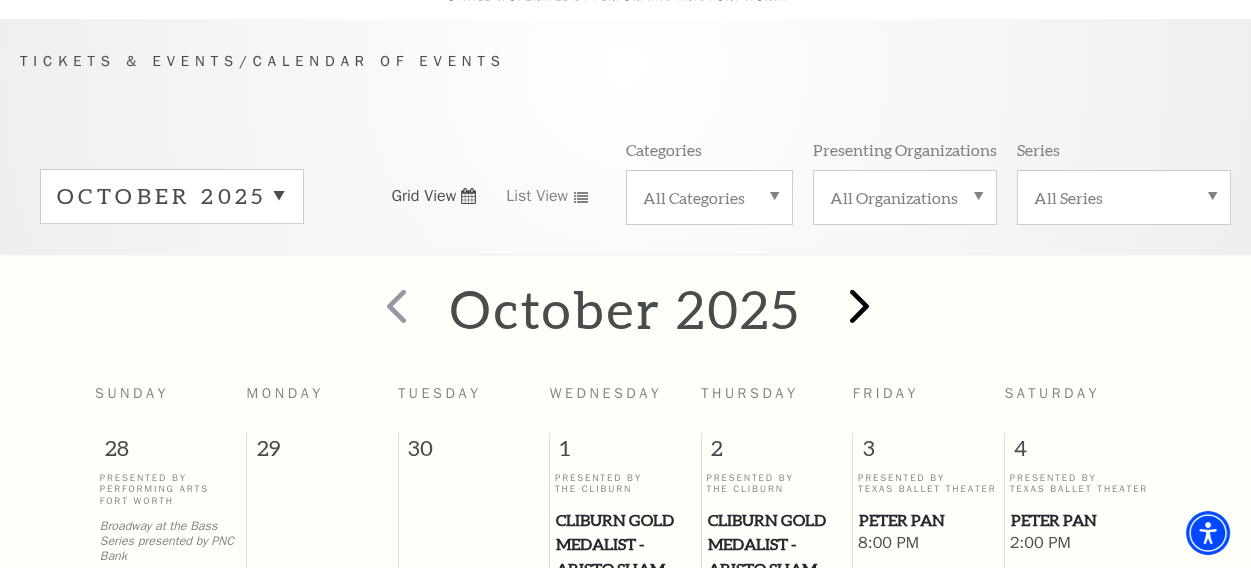 scroll, scrollTop: 168, scrollLeft: 0, axis: vertical 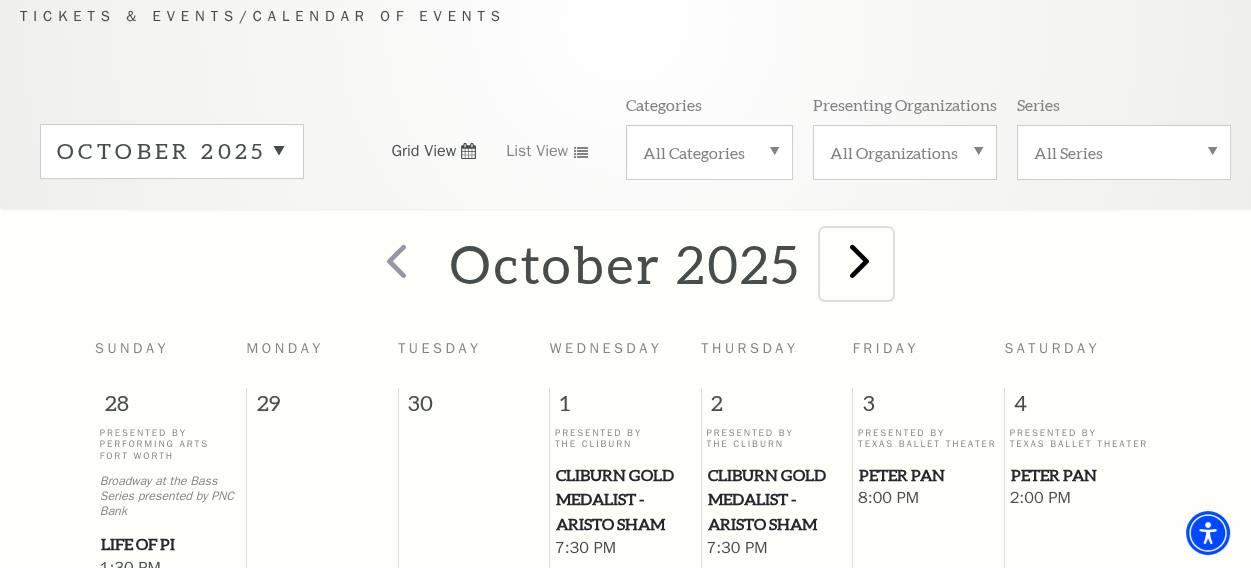 click at bounding box center (859, 260) 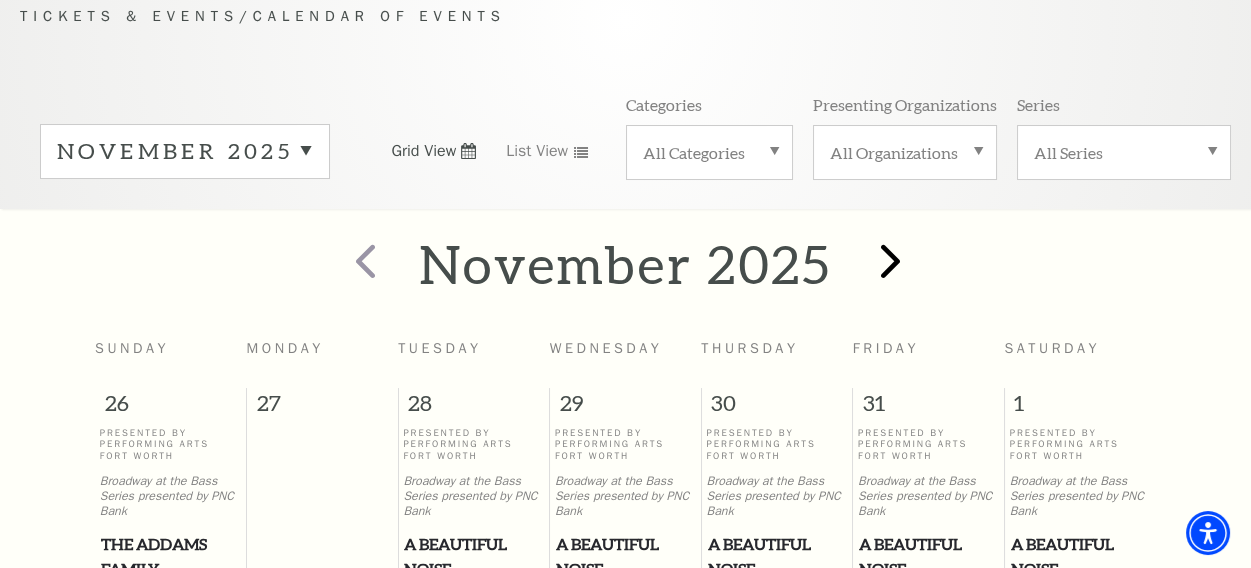 scroll, scrollTop: 168, scrollLeft: 0, axis: vertical 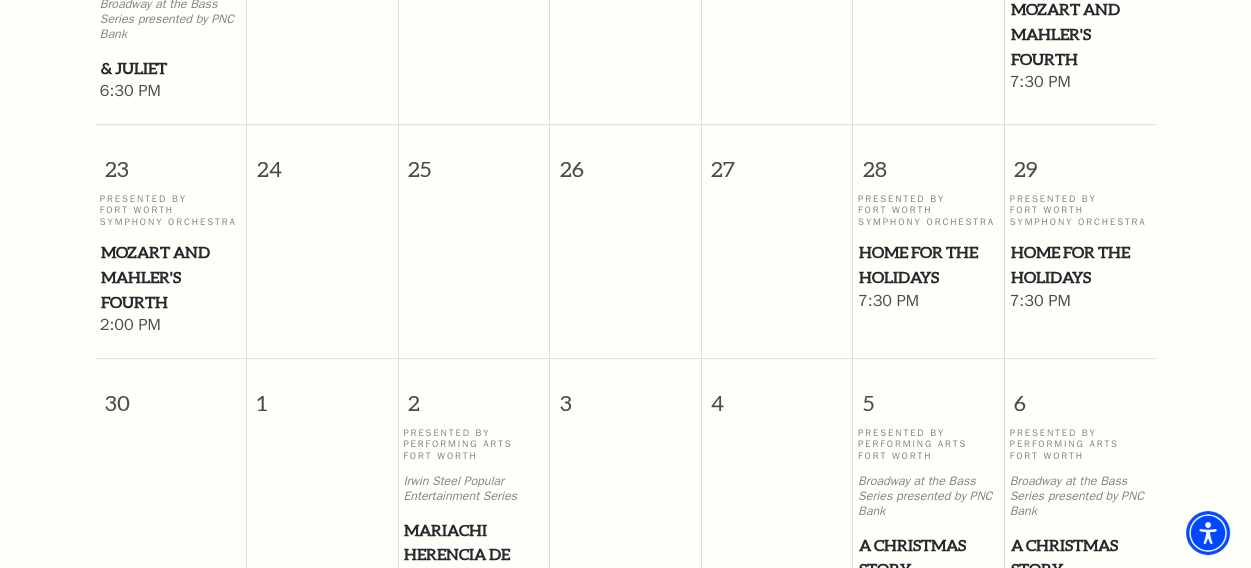 click on "Home for the Holidays" at bounding box center (928, 264) 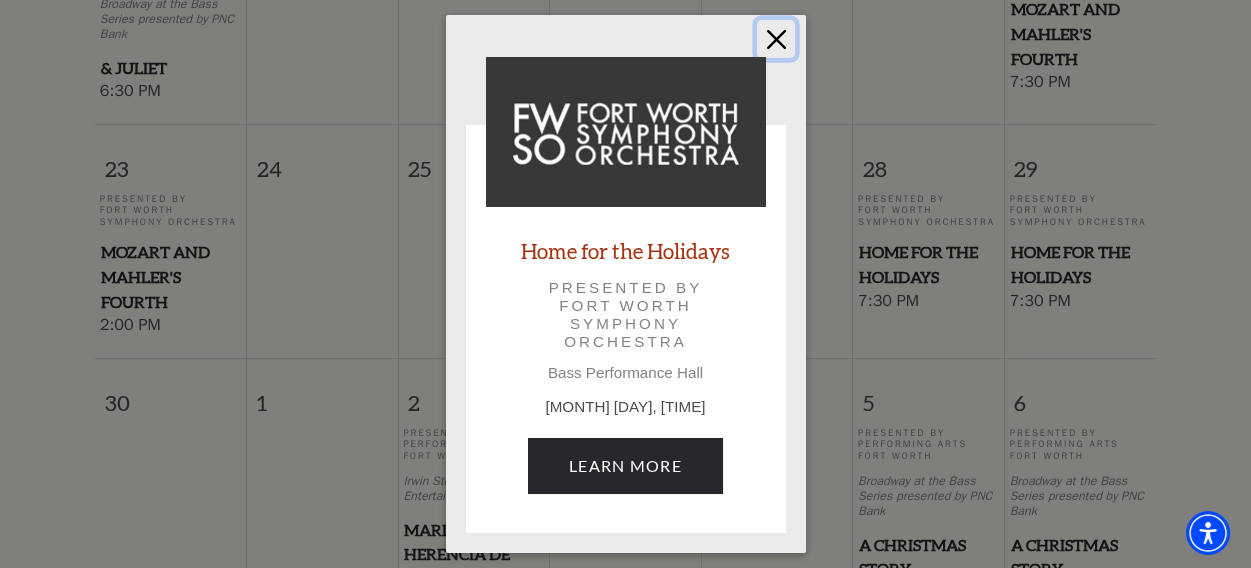 click at bounding box center [776, 39] 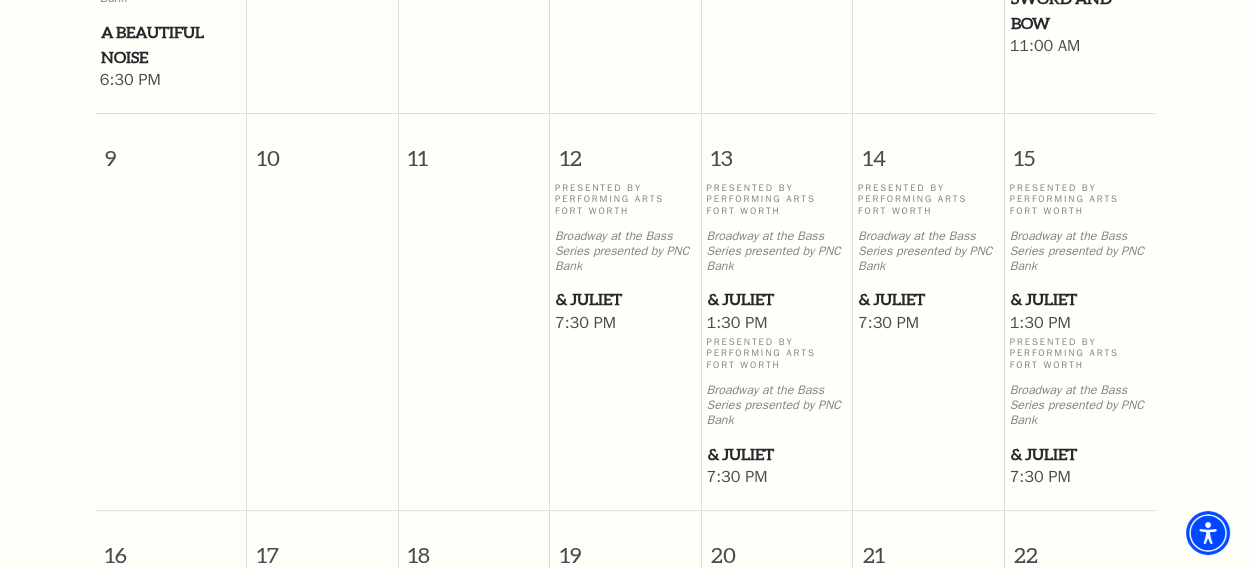 scroll, scrollTop: 1338, scrollLeft: 0, axis: vertical 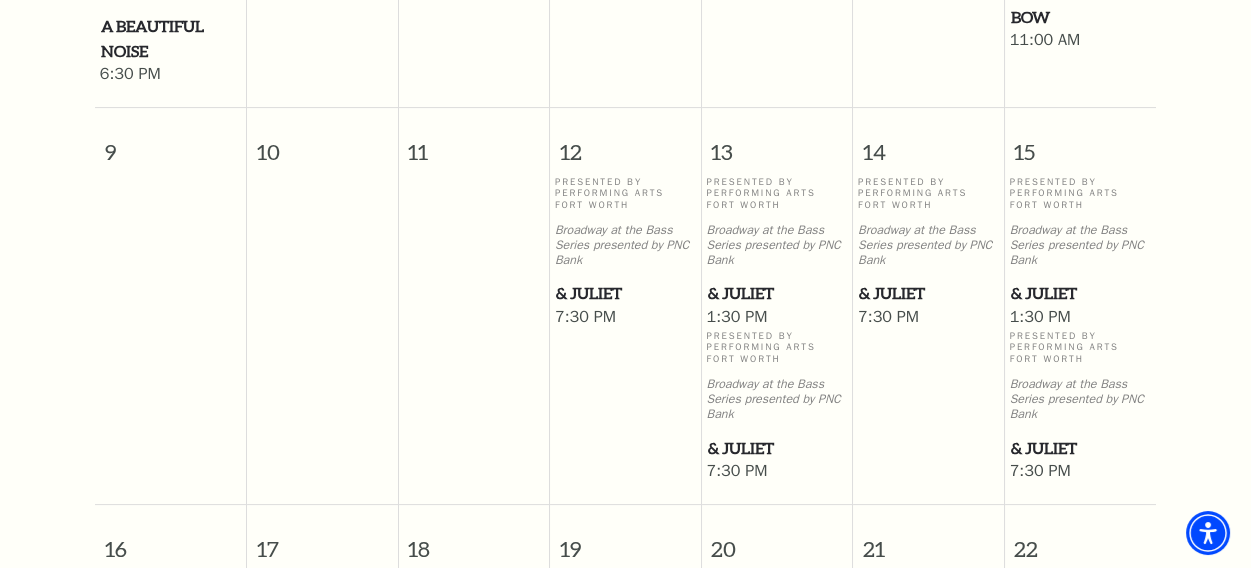 click on "& Juliet" at bounding box center (777, 293) 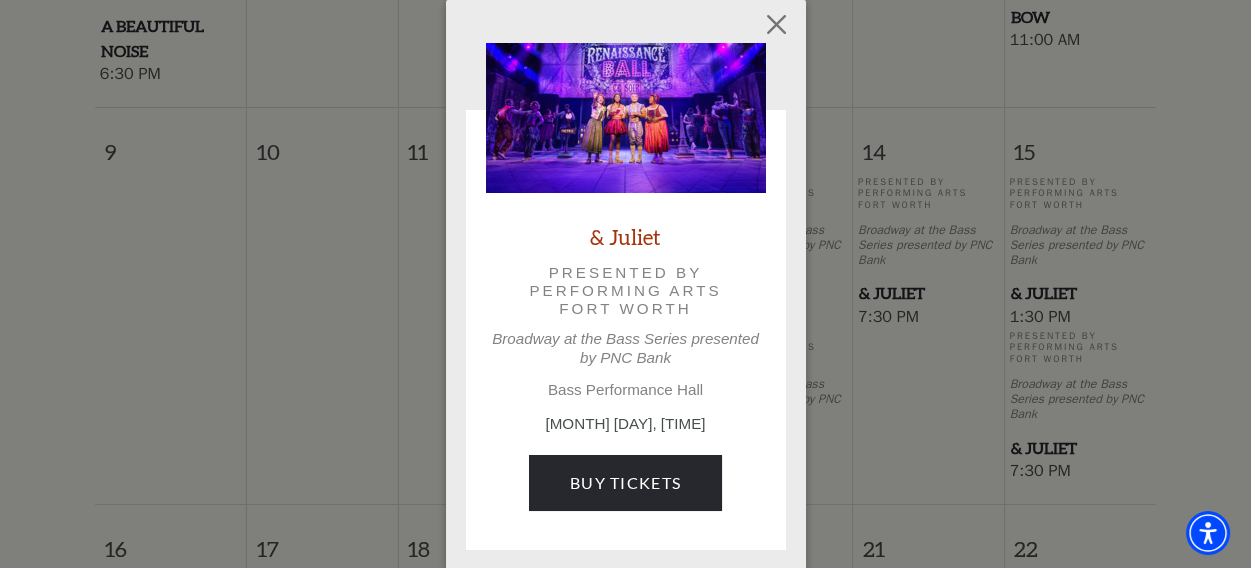 click on "& Juliet" at bounding box center [625, 236] 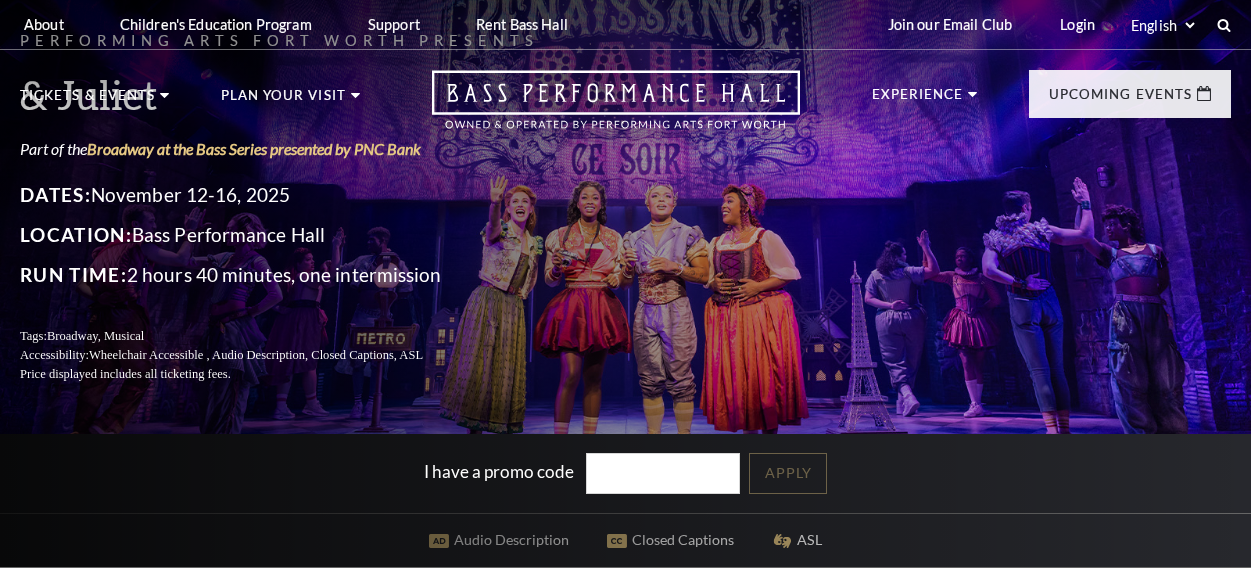 scroll, scrollTop: 0, scrollLeft: 0, axis: both 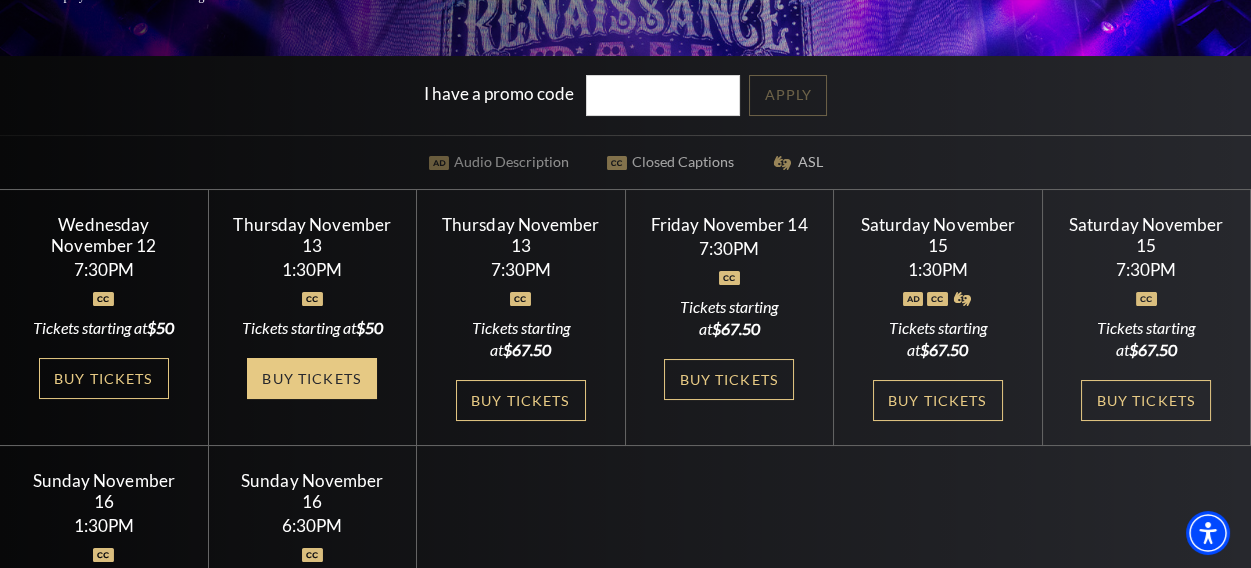click on "Buy Tickets" at bounding box center (312, 378) 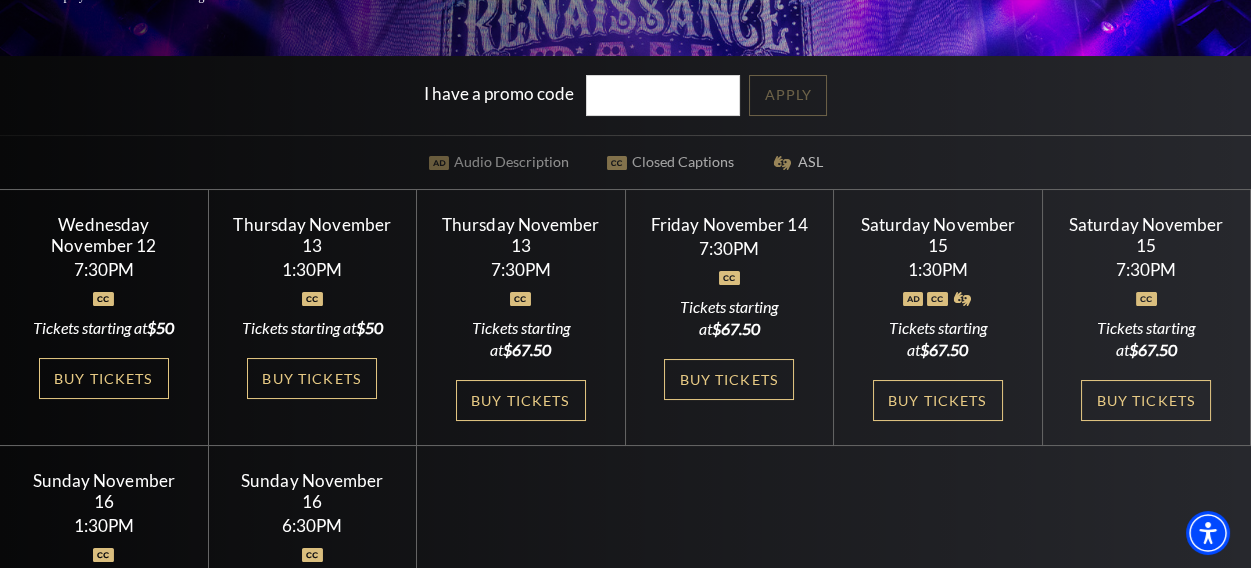 scroll, scrollTop: 0, scrollLeft: 0, axis: both 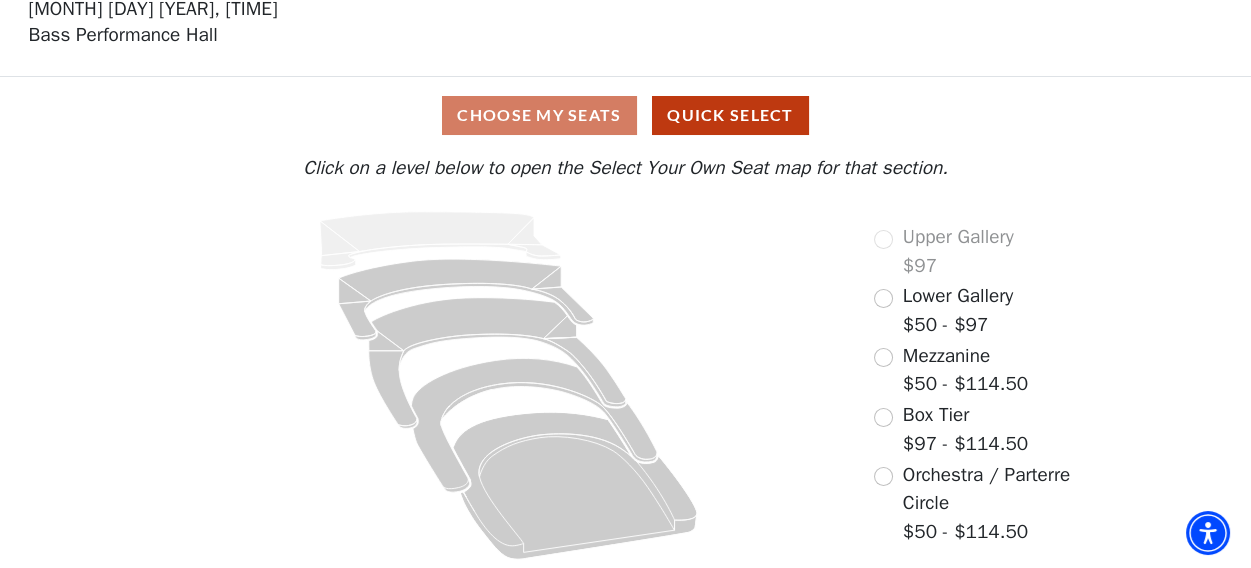 drag, startPoint x: 1261, startPoint y: 55, endPoint x: 1256, endPoint y: 234, distance: 179.06982 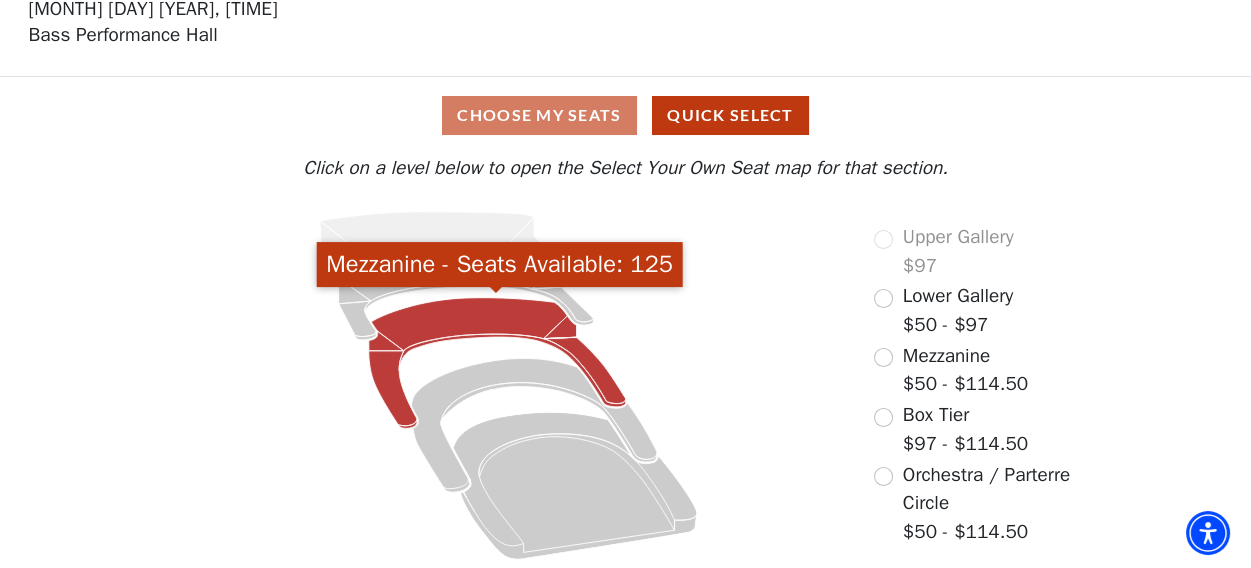click 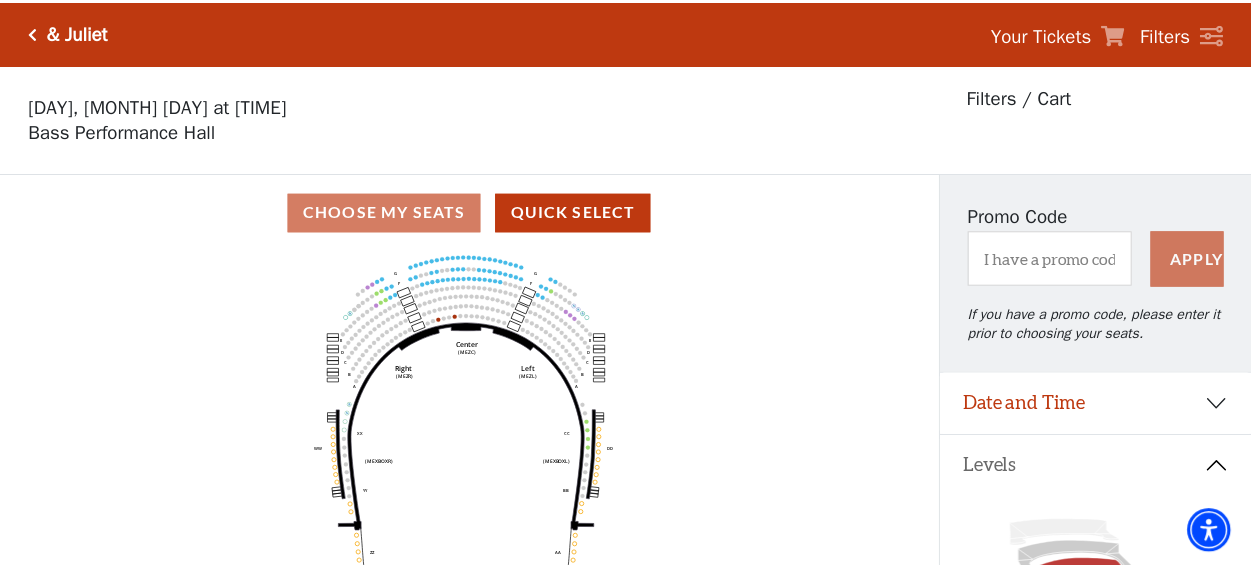 scroll, scrollTop: 92, scrollLeft: 0, axis: vertical 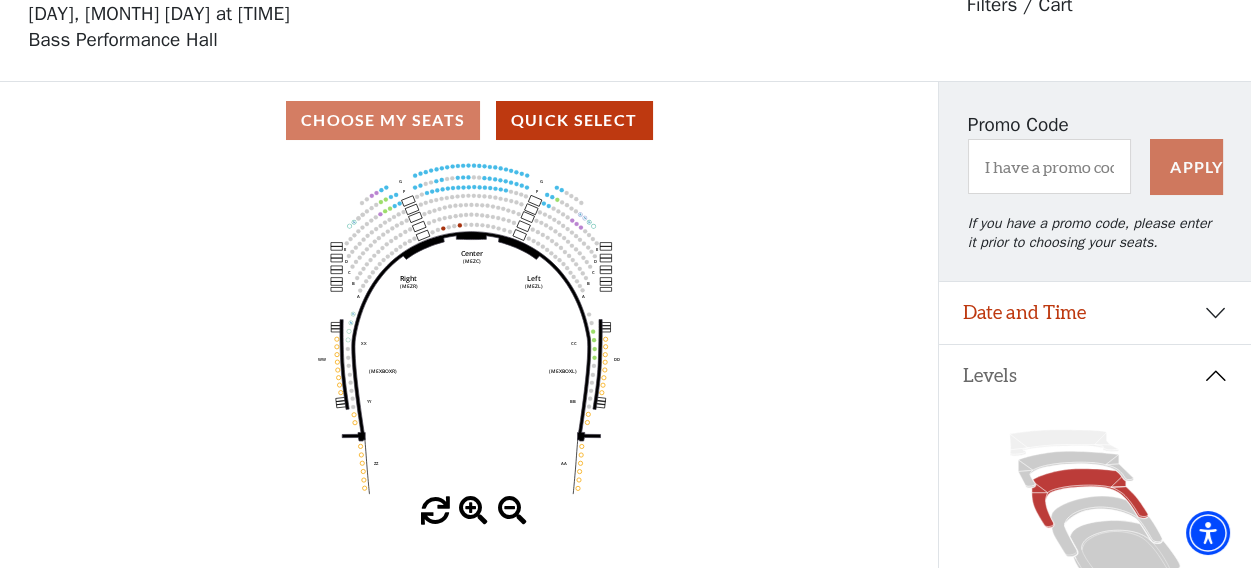 click at bounding box center [435, 511] 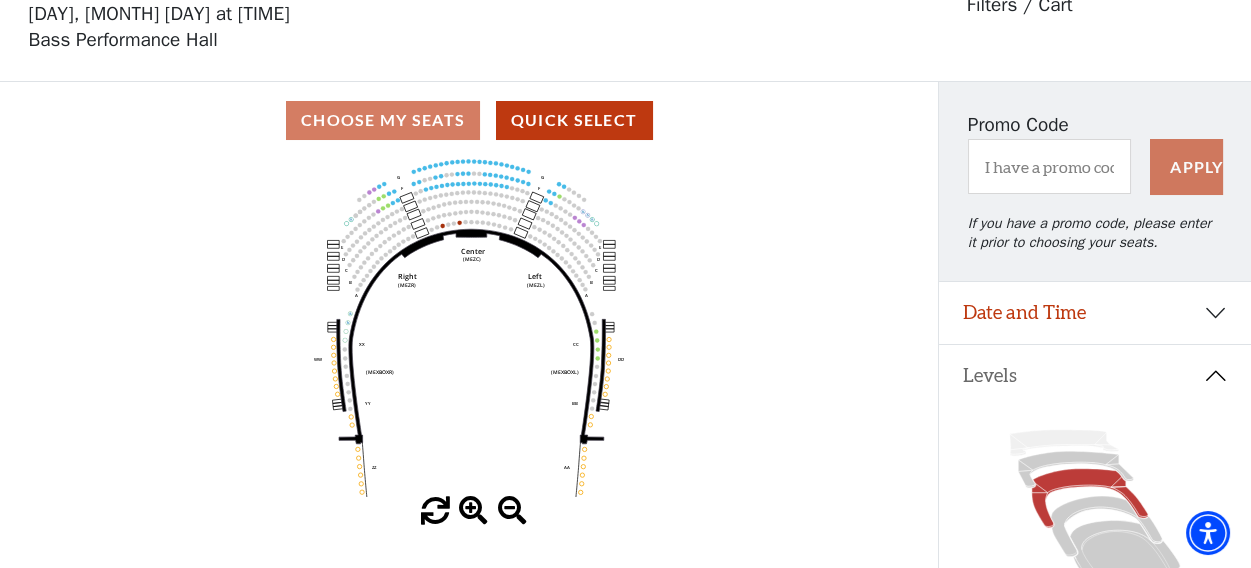 click at bounding box center [435, 511] 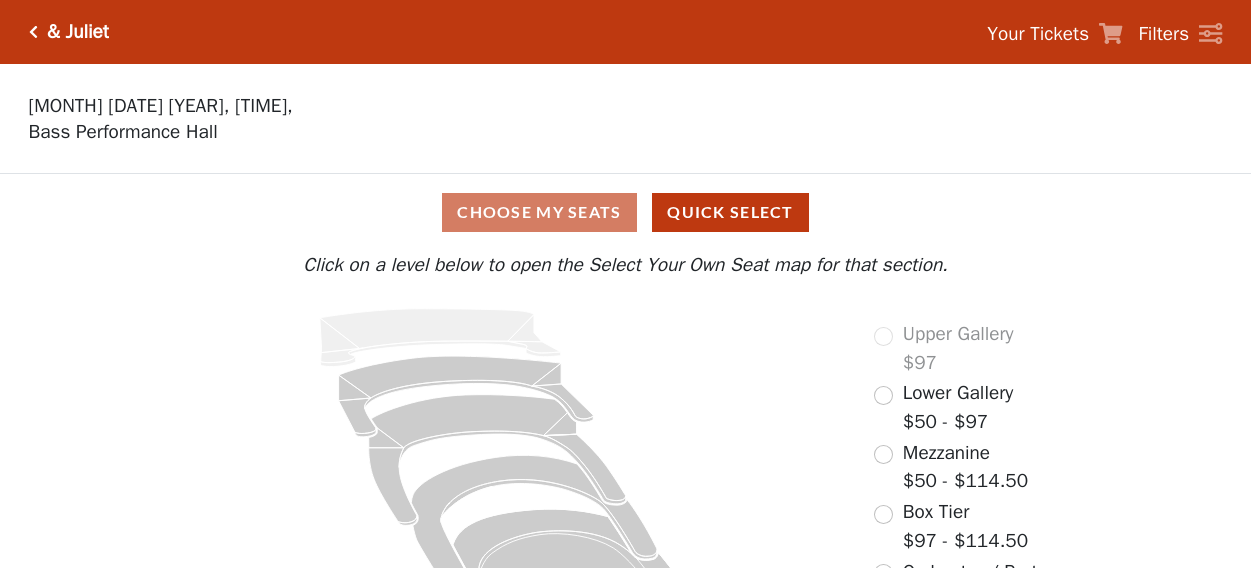 scroll, scrollTop: 0, scrollLeft: 0, axis: both 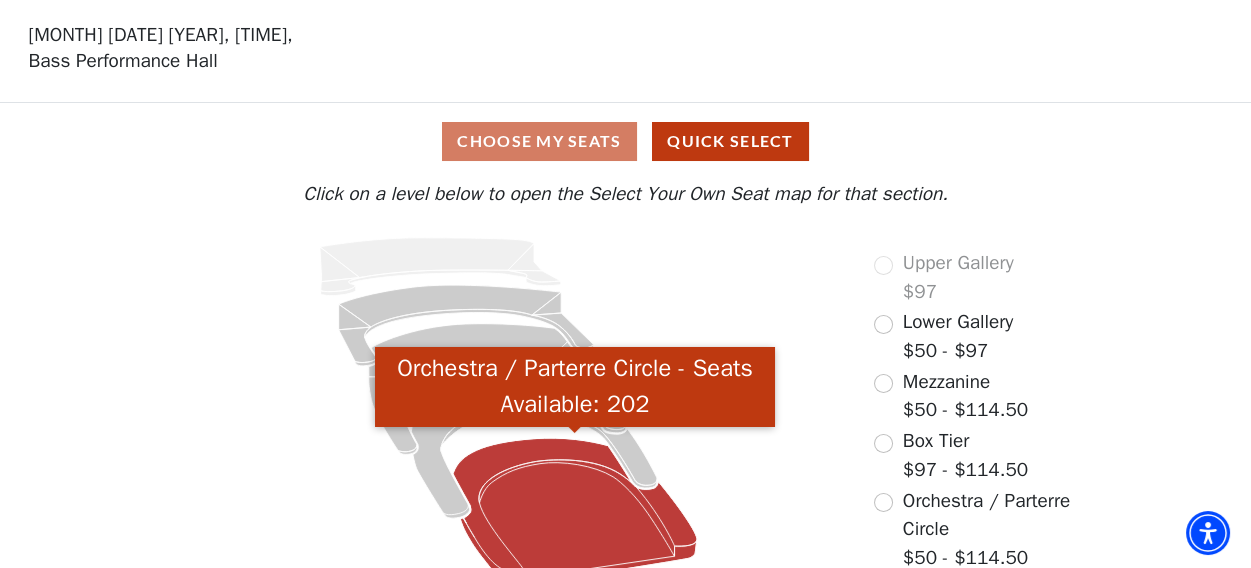click 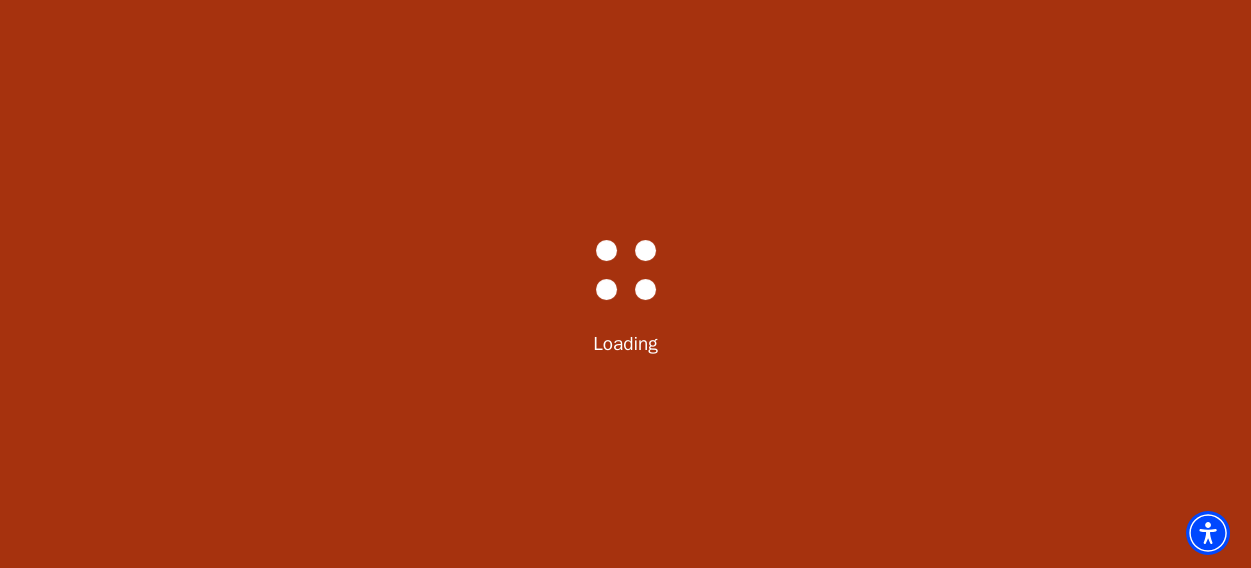 scroll, scrollTop: 0, scrollLeft: 0, axis: both 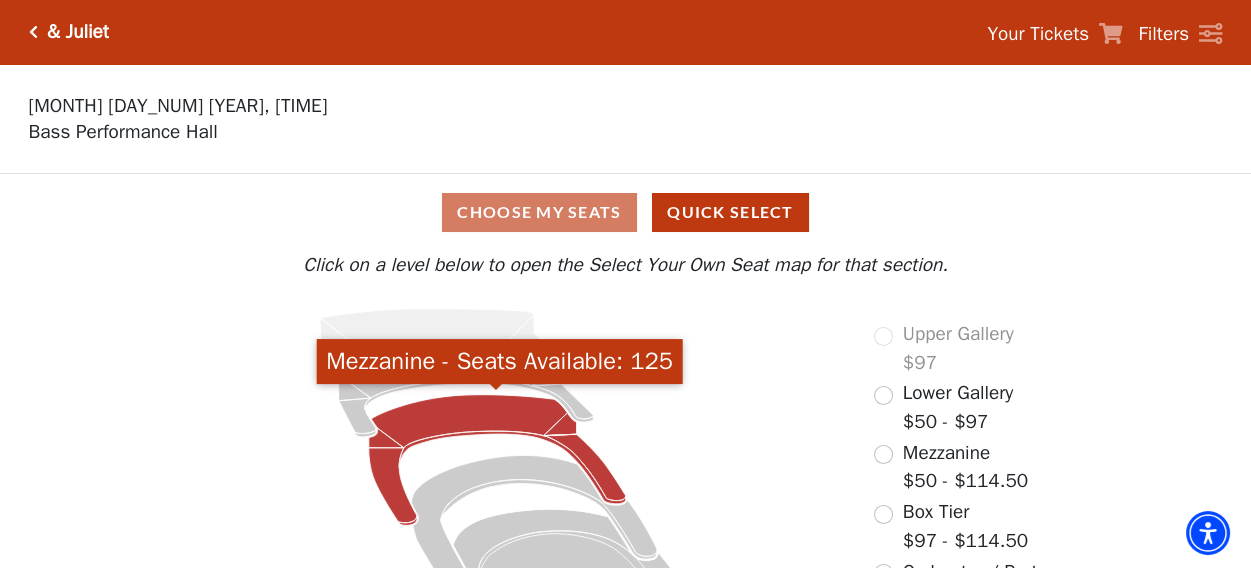 click 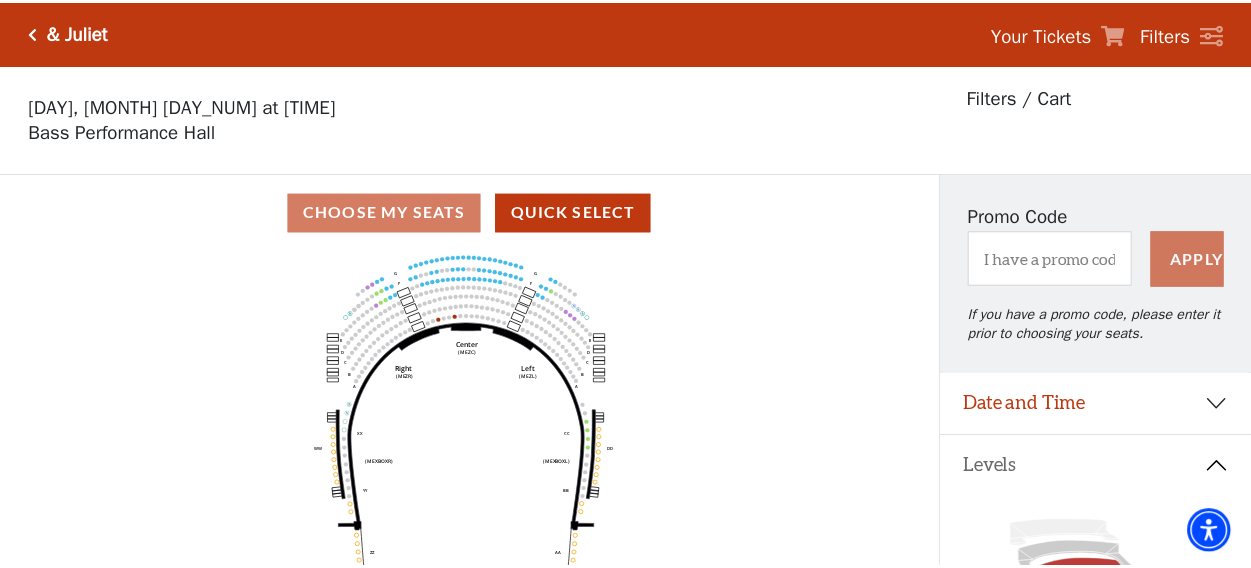 scroll, scrollTop: 92, scrollLeft: 0, axis: vertical 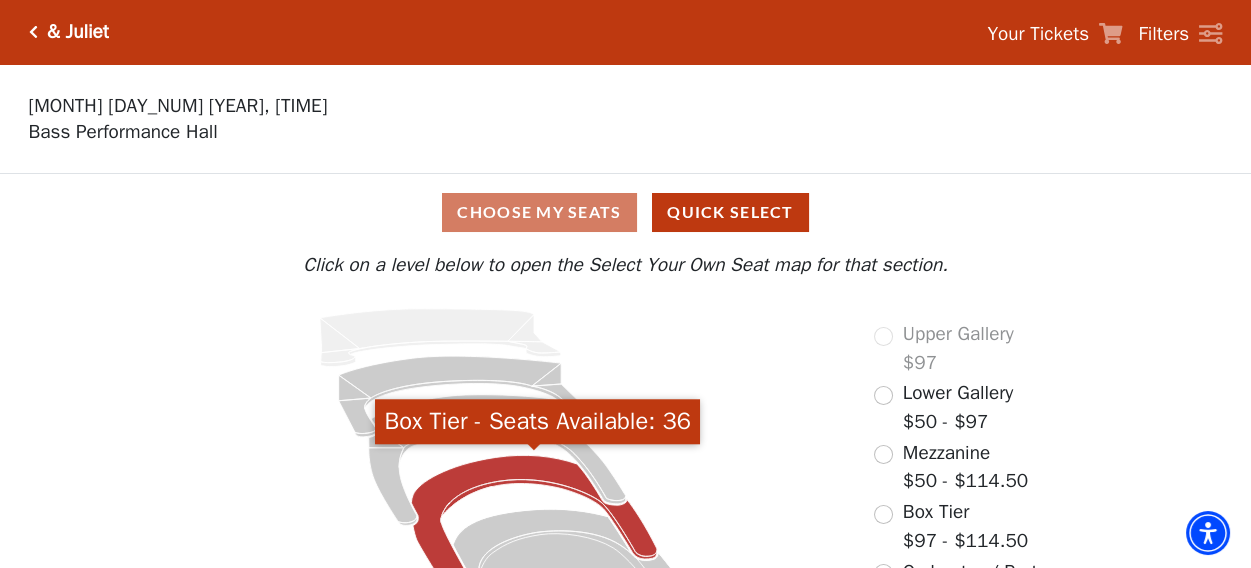 click 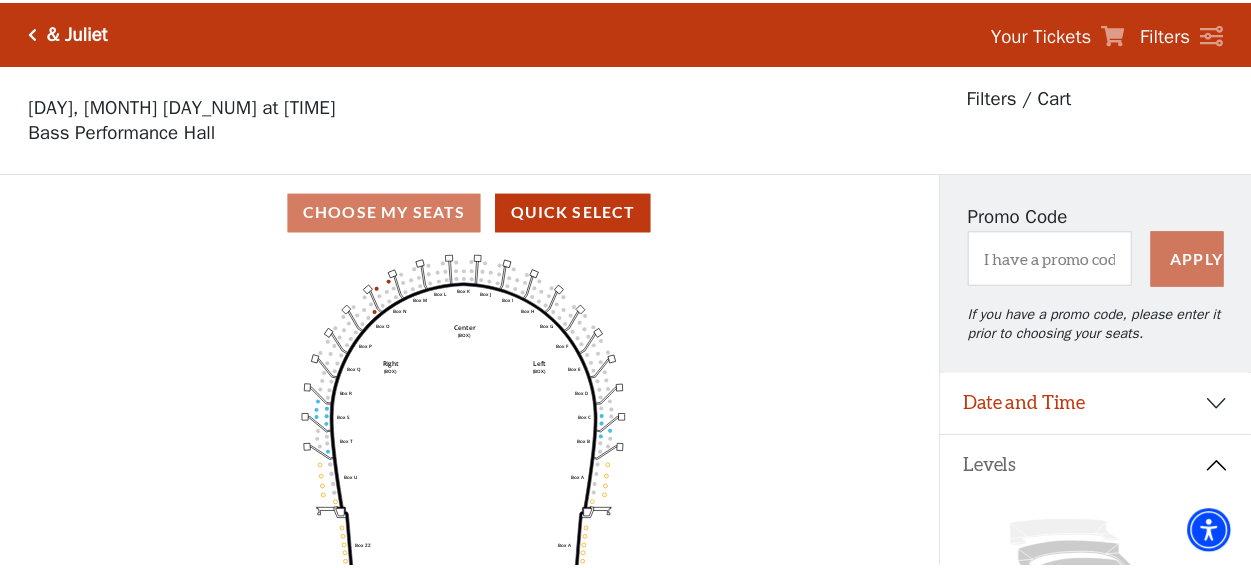 scroll, scrollTop: 92, scrollLeft: 0, axis: vertical 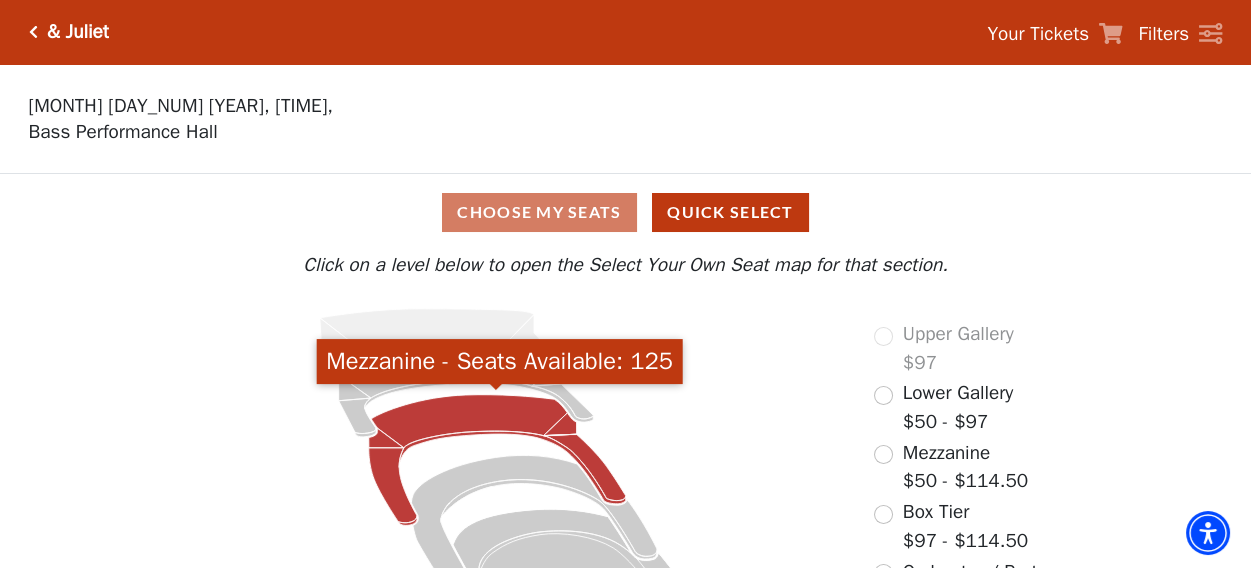 click 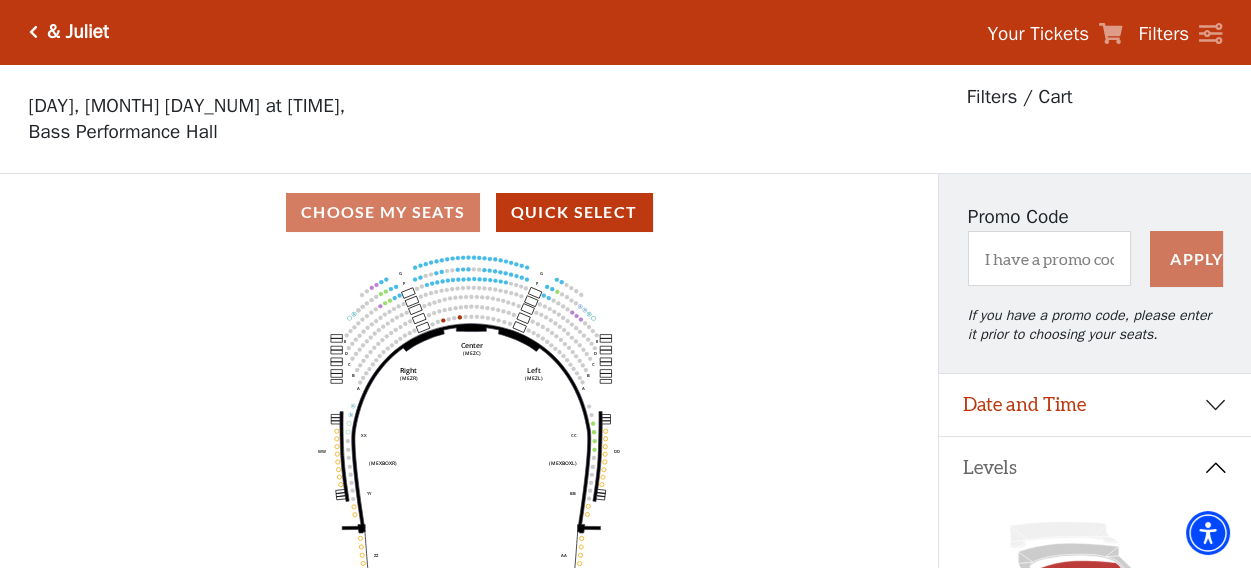 scroll, scrollTop: 92, scrollLeft: 0, axis: vertical 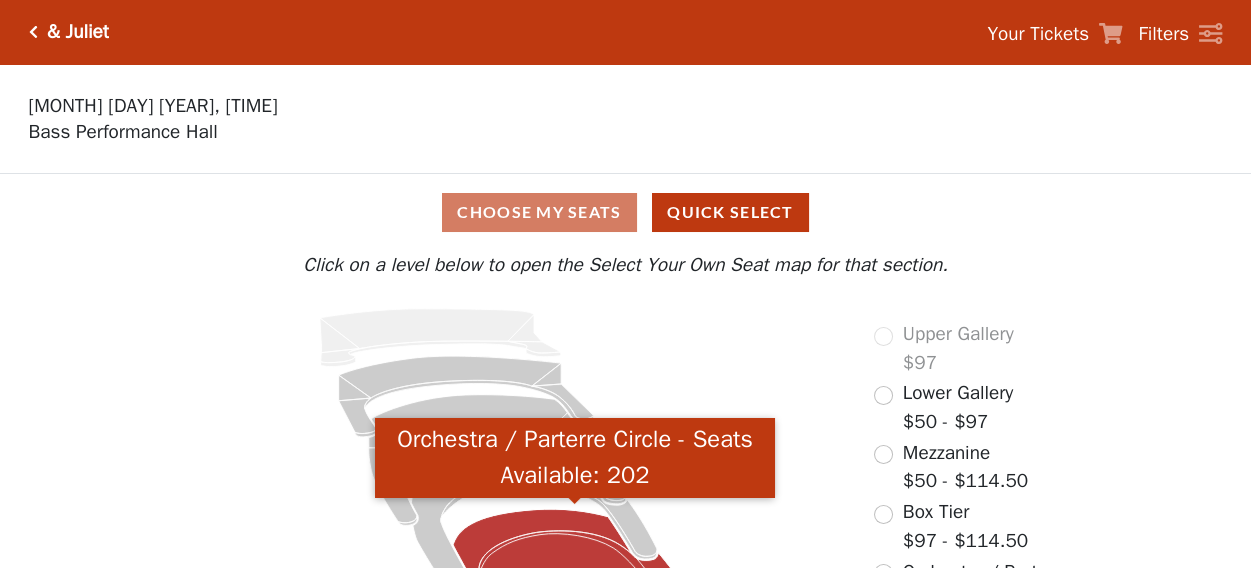 click 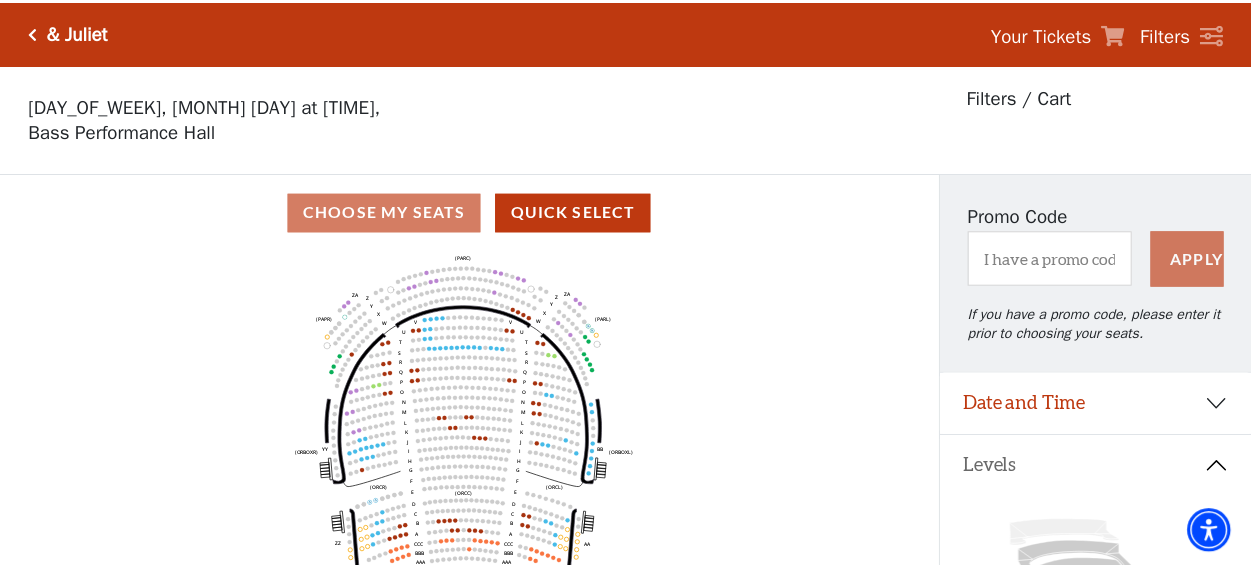 scroll, scrollTop: 92, scrollLeft: 0, axis: vertical 